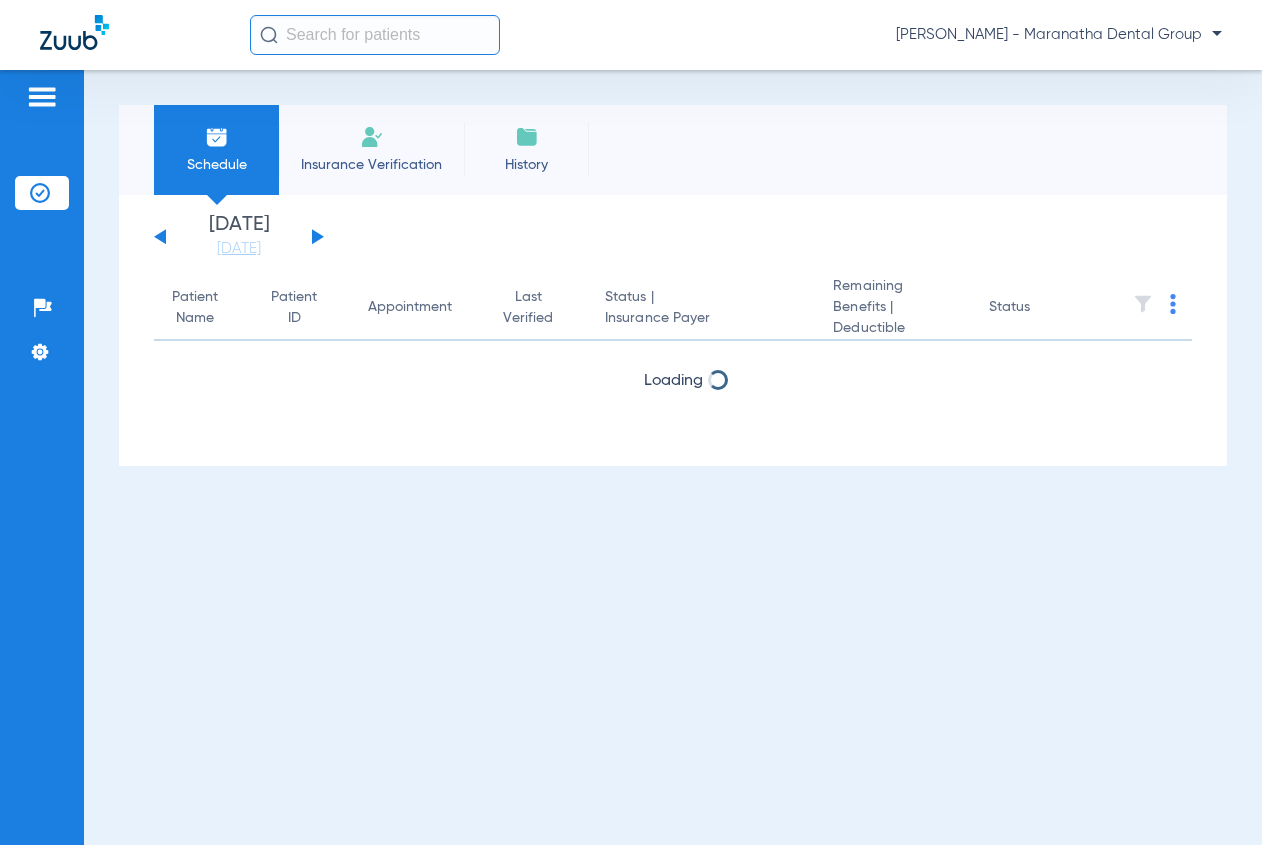 scroll, scrollTop: 0, scrollLeft: 0, axis: both 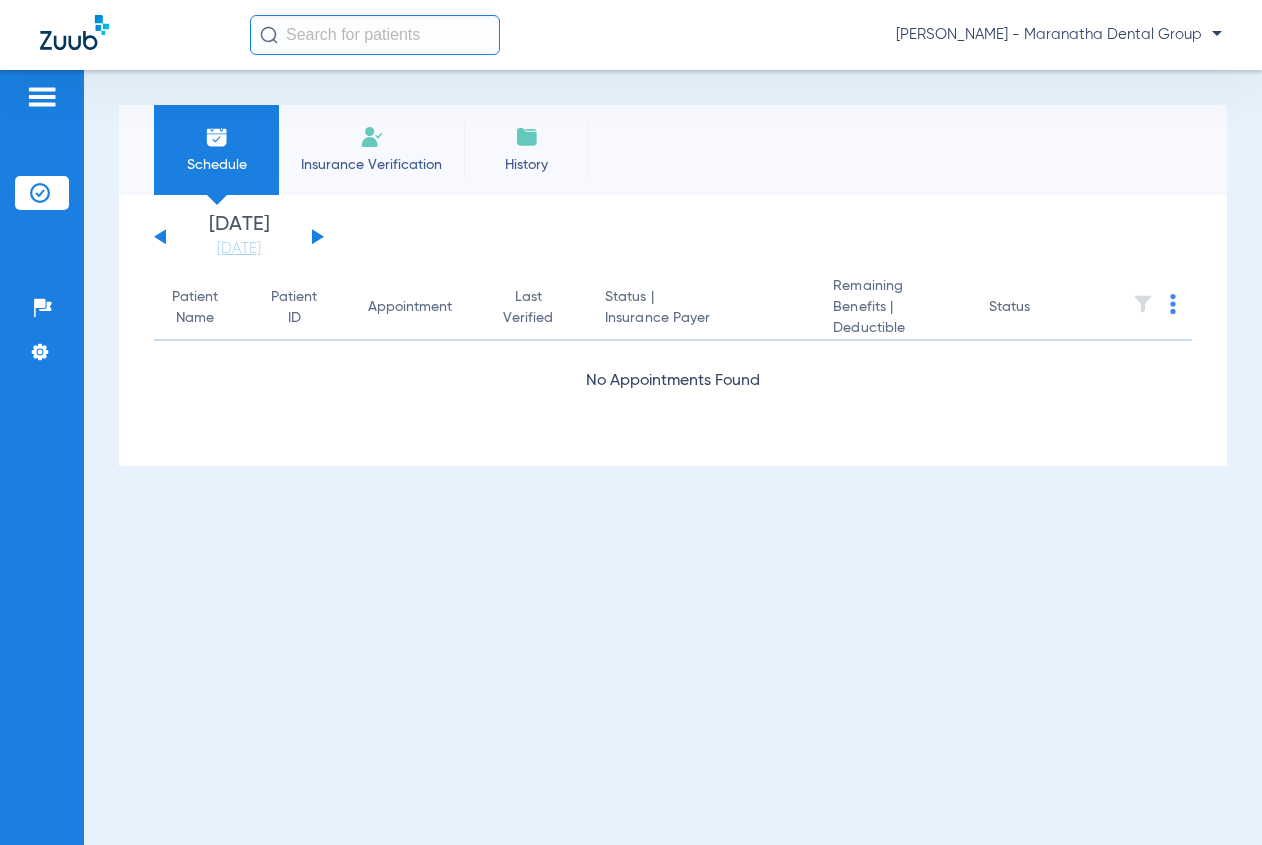 click on "Schedule" 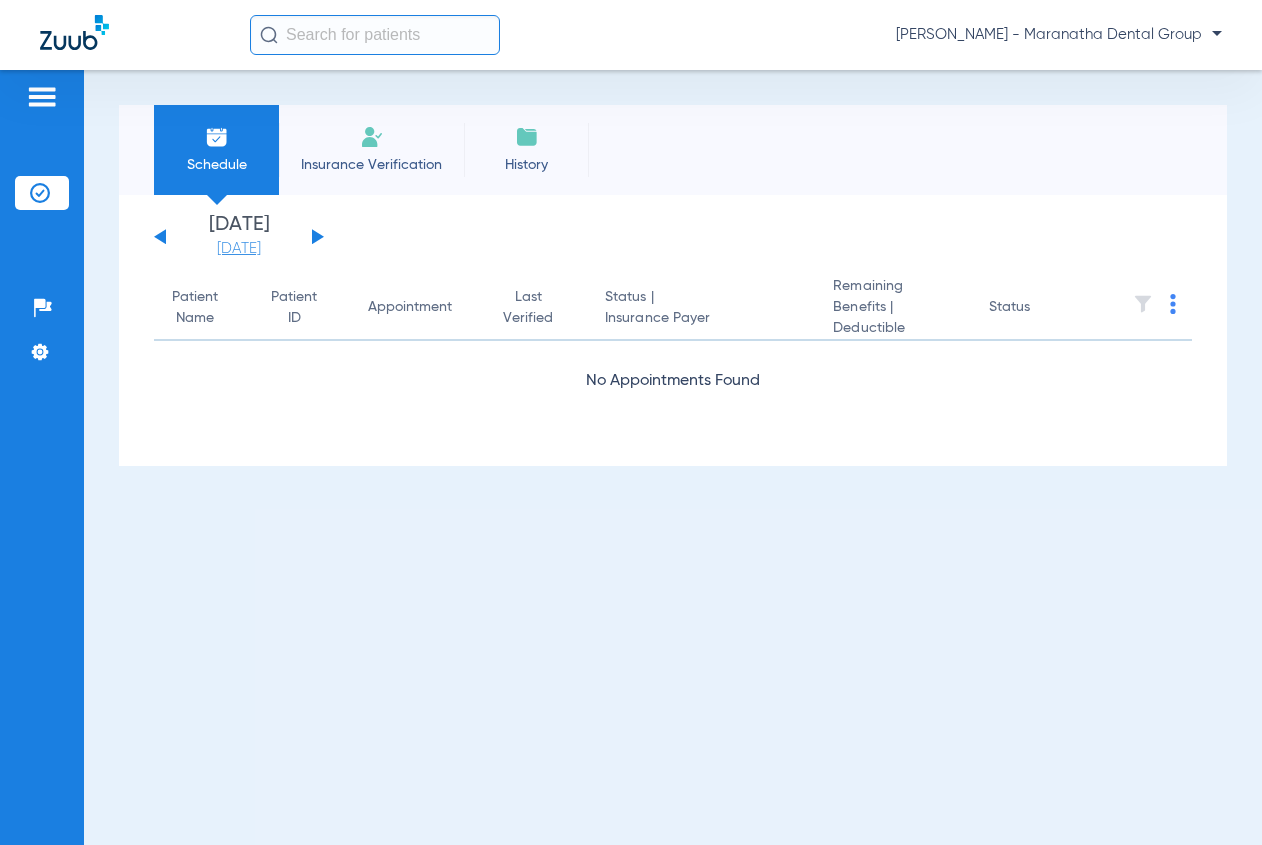 click on "[DATE]" 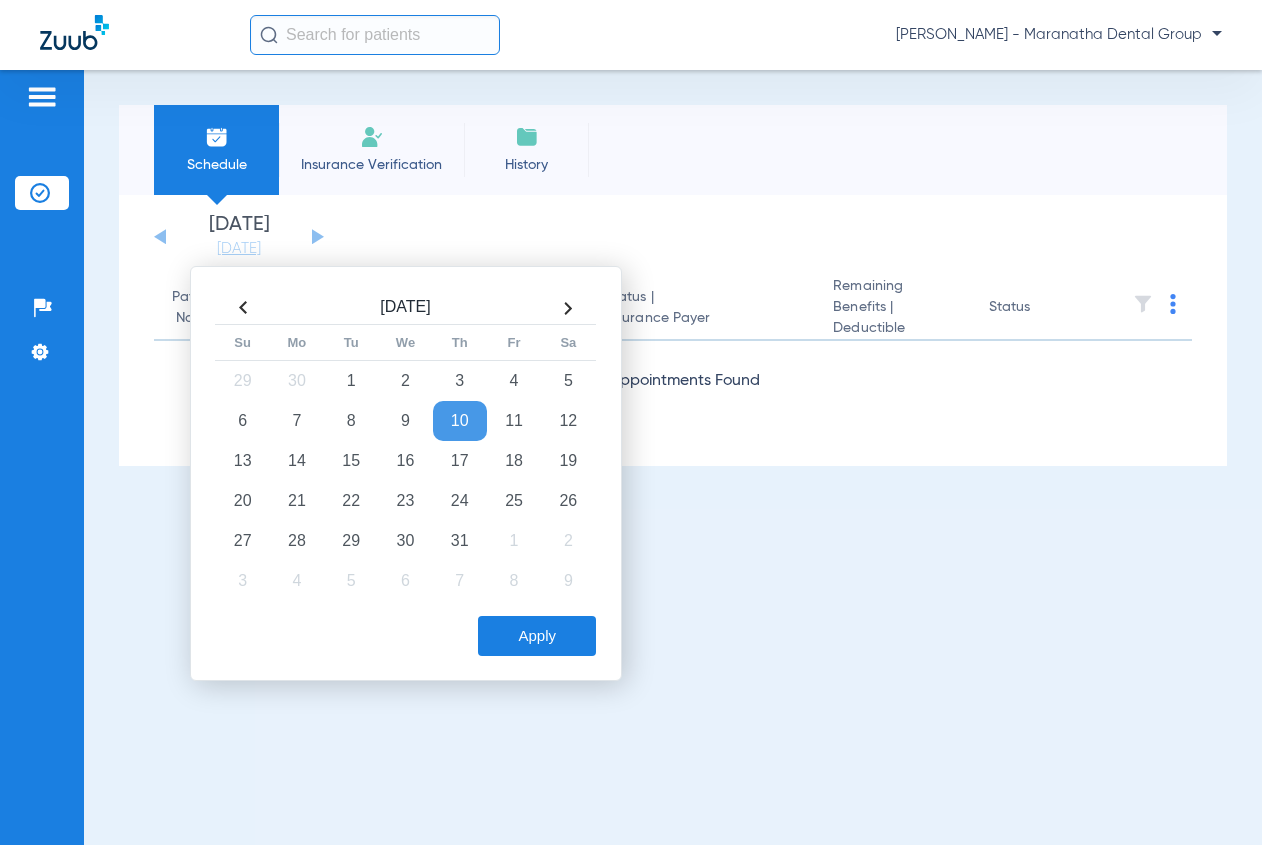 click on "10" 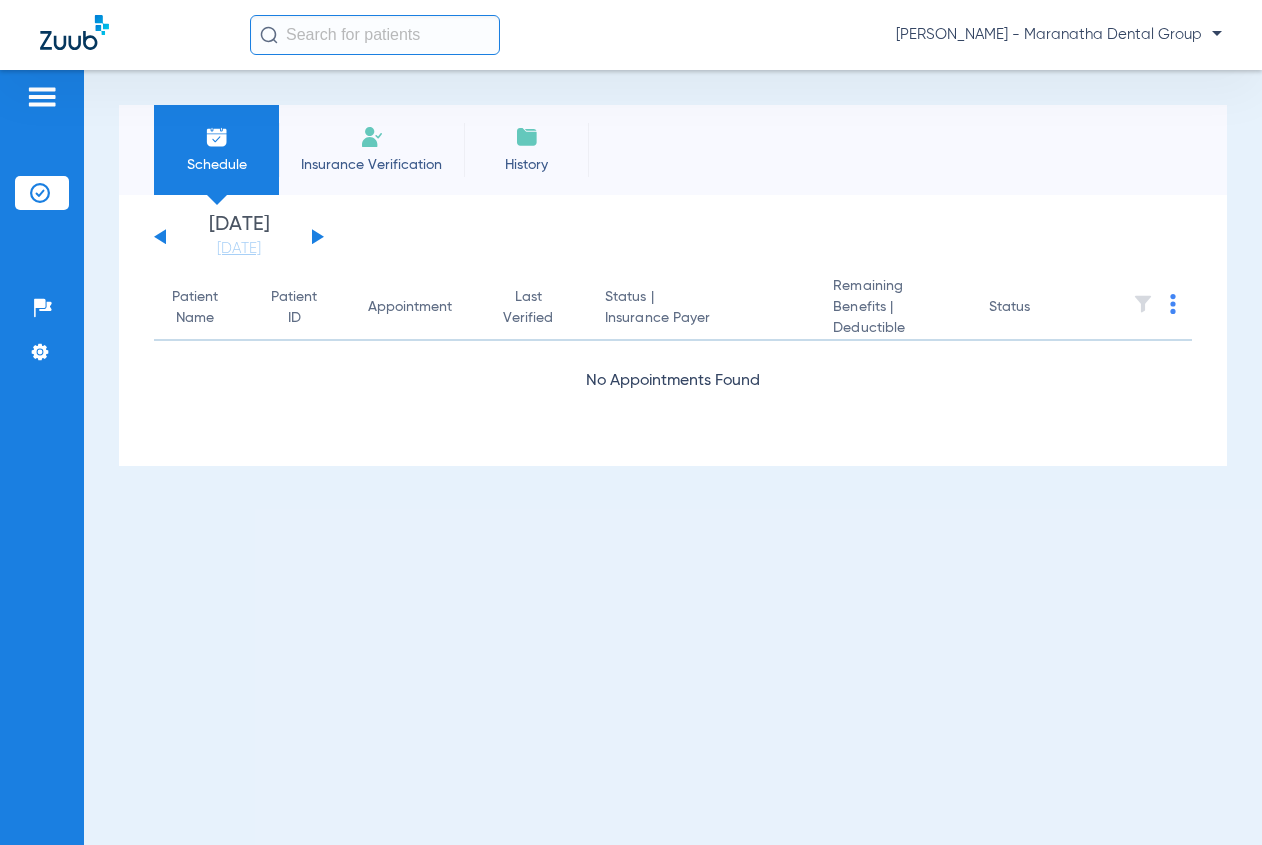 click 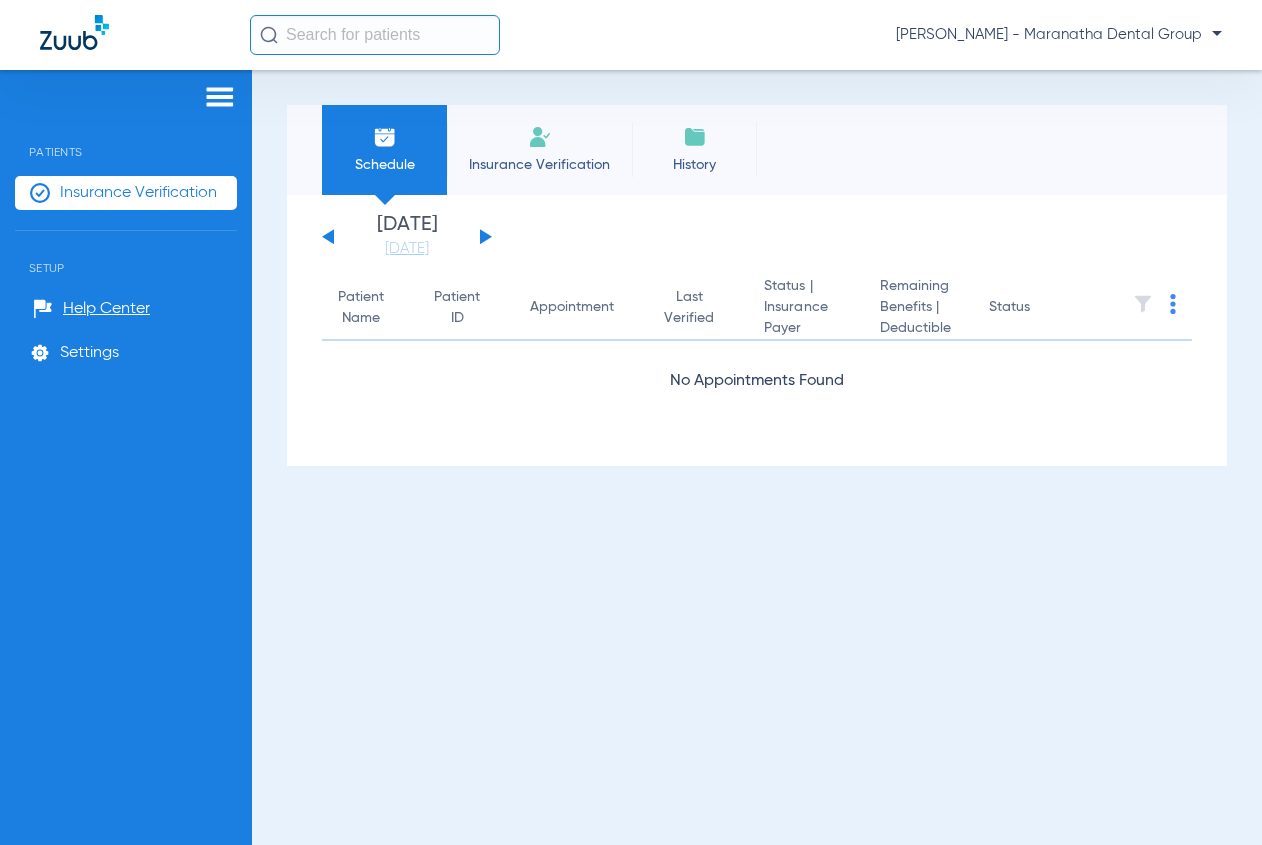 click on "Insurance Verification" 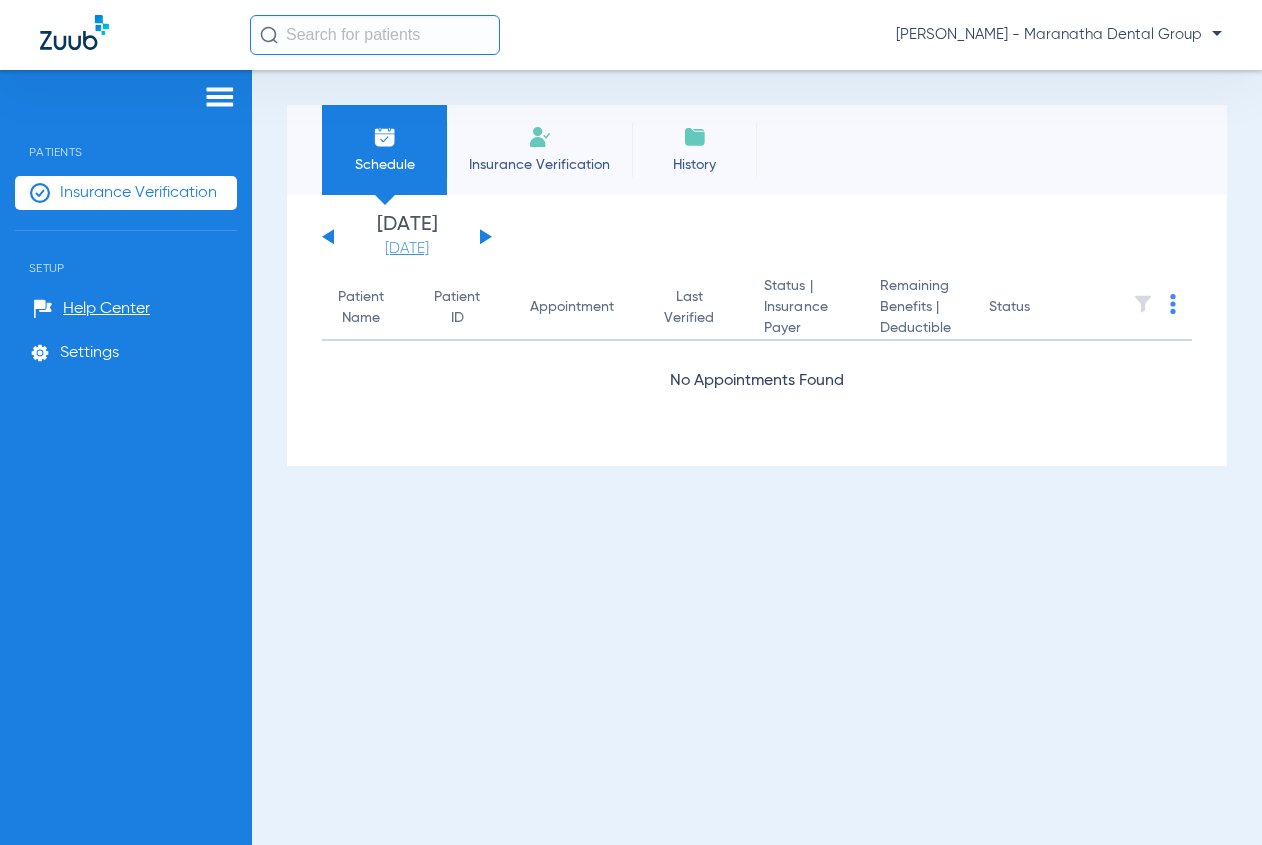 click on "[DATE]" 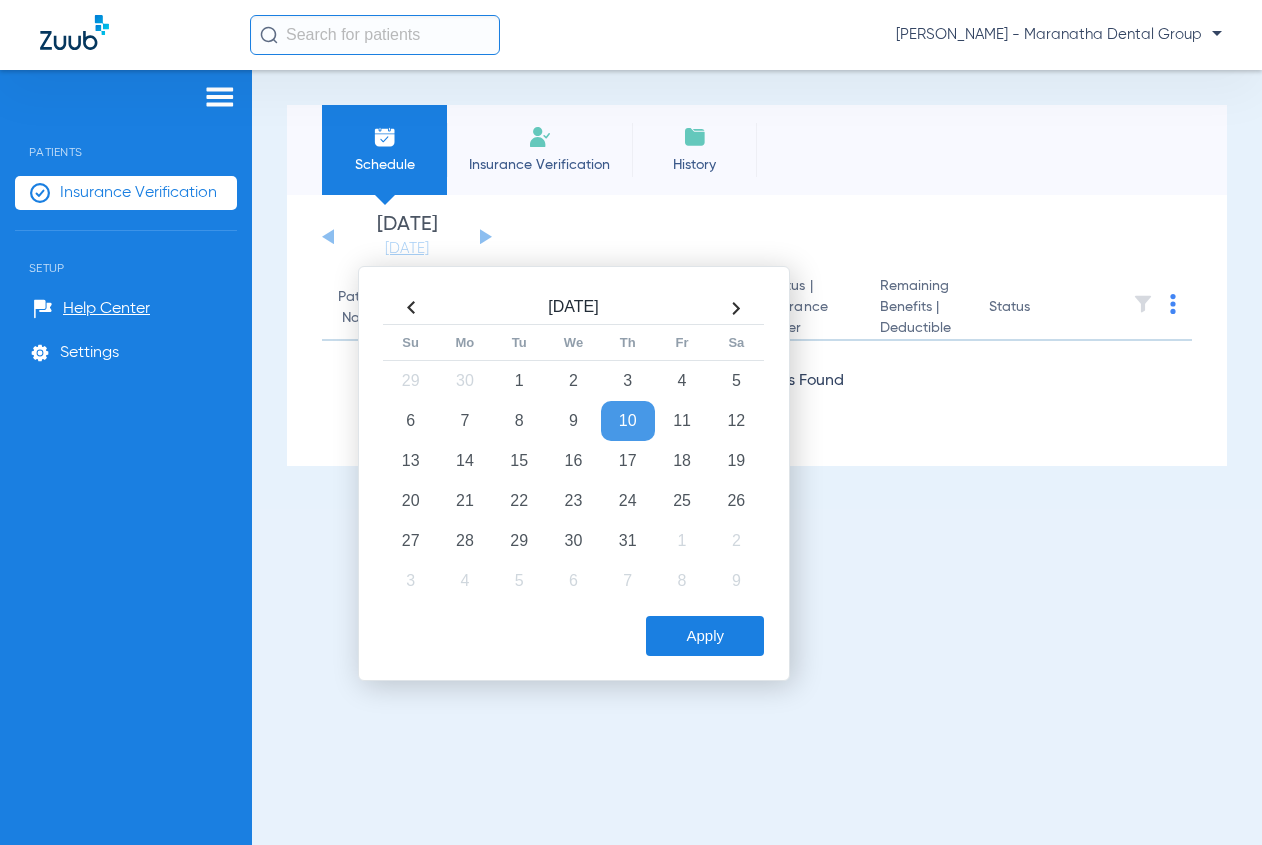 drag, startPoint x: 728, startPoint y: 651, endPoint x: 580, endPoint y: 485, distance: 222.39604 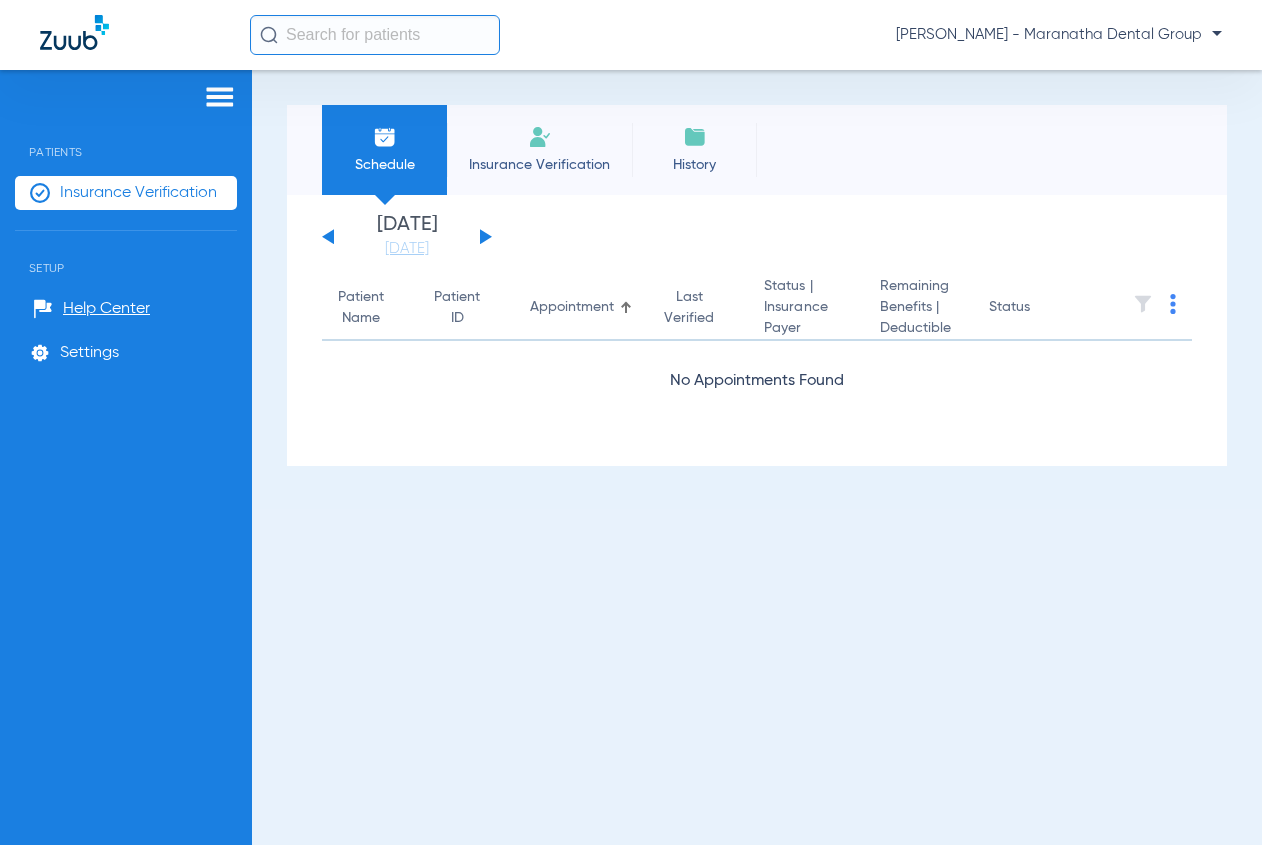 click on "Insurance Verification" 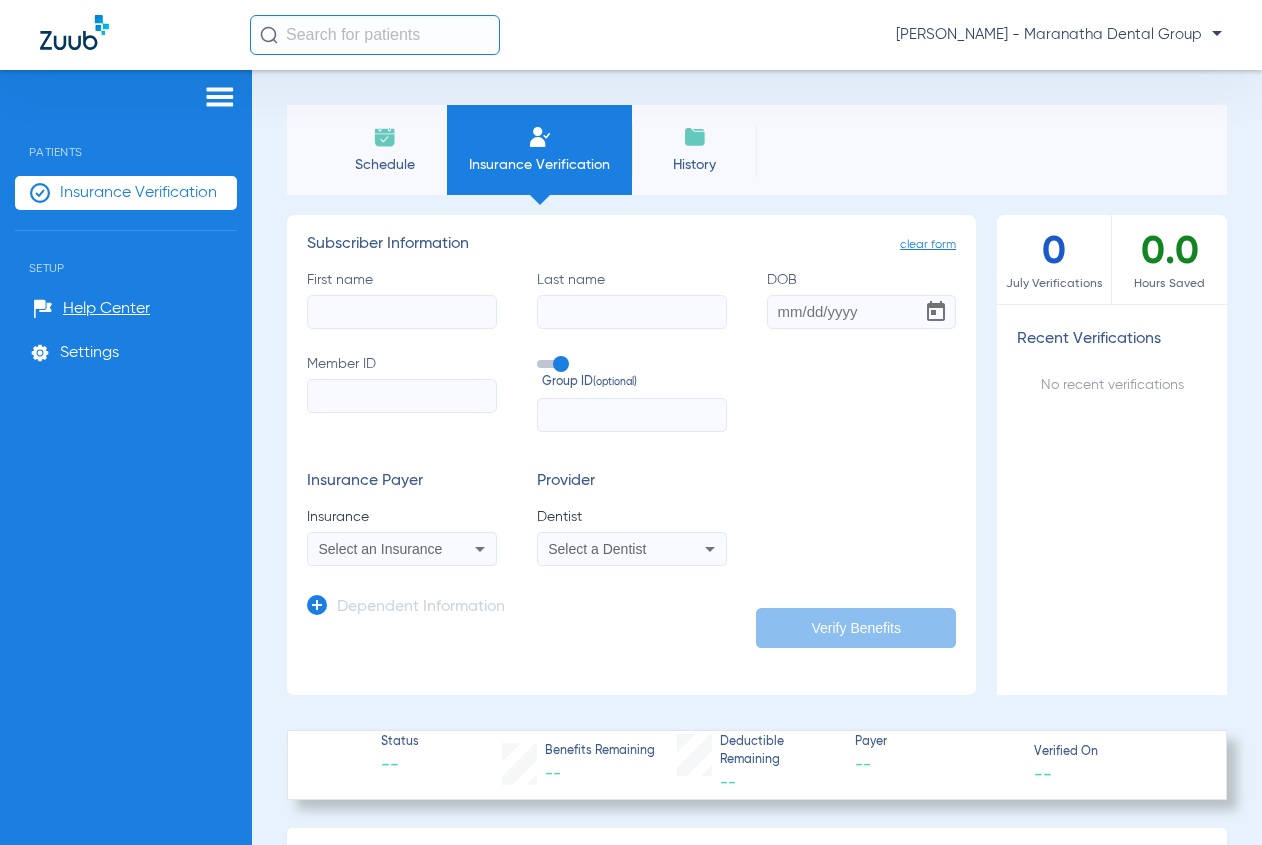 click on "History" 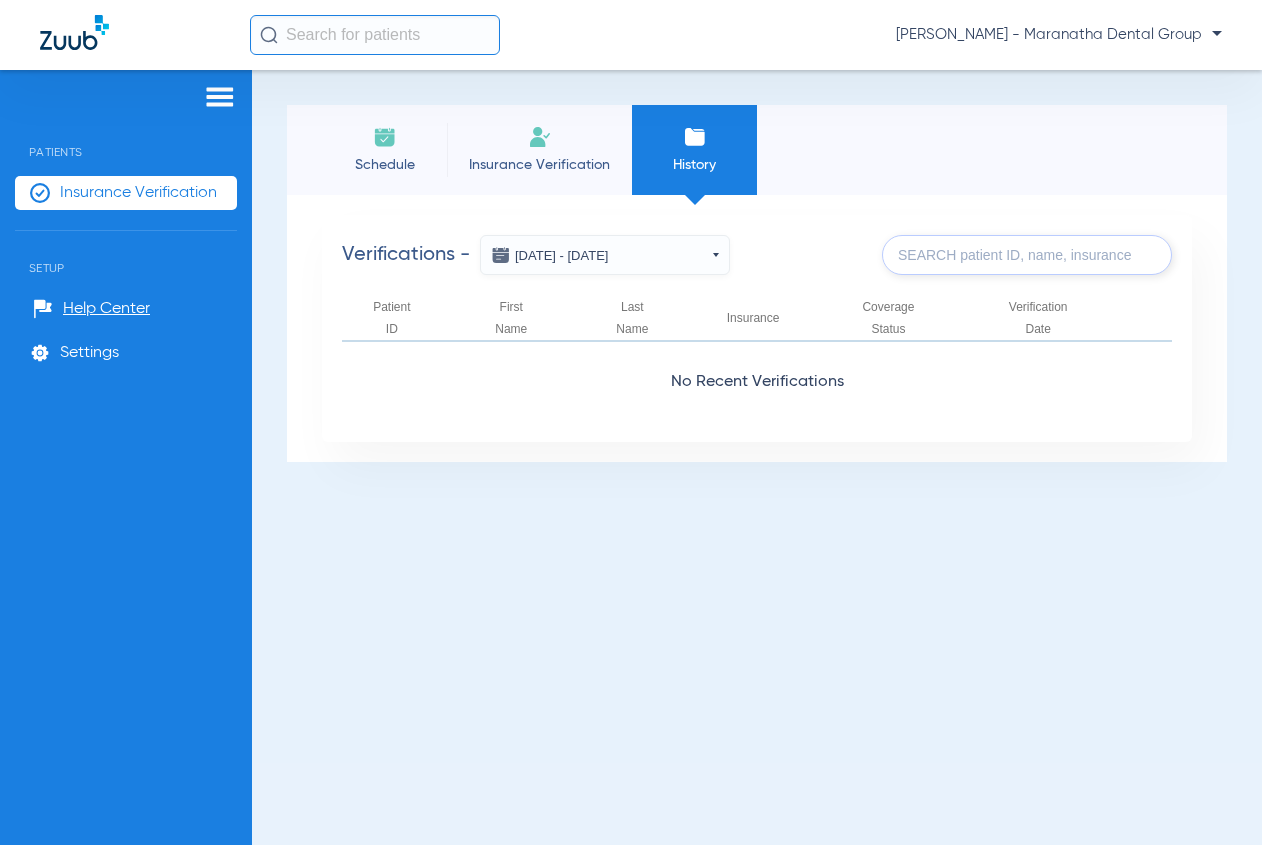 click on "Schedule" 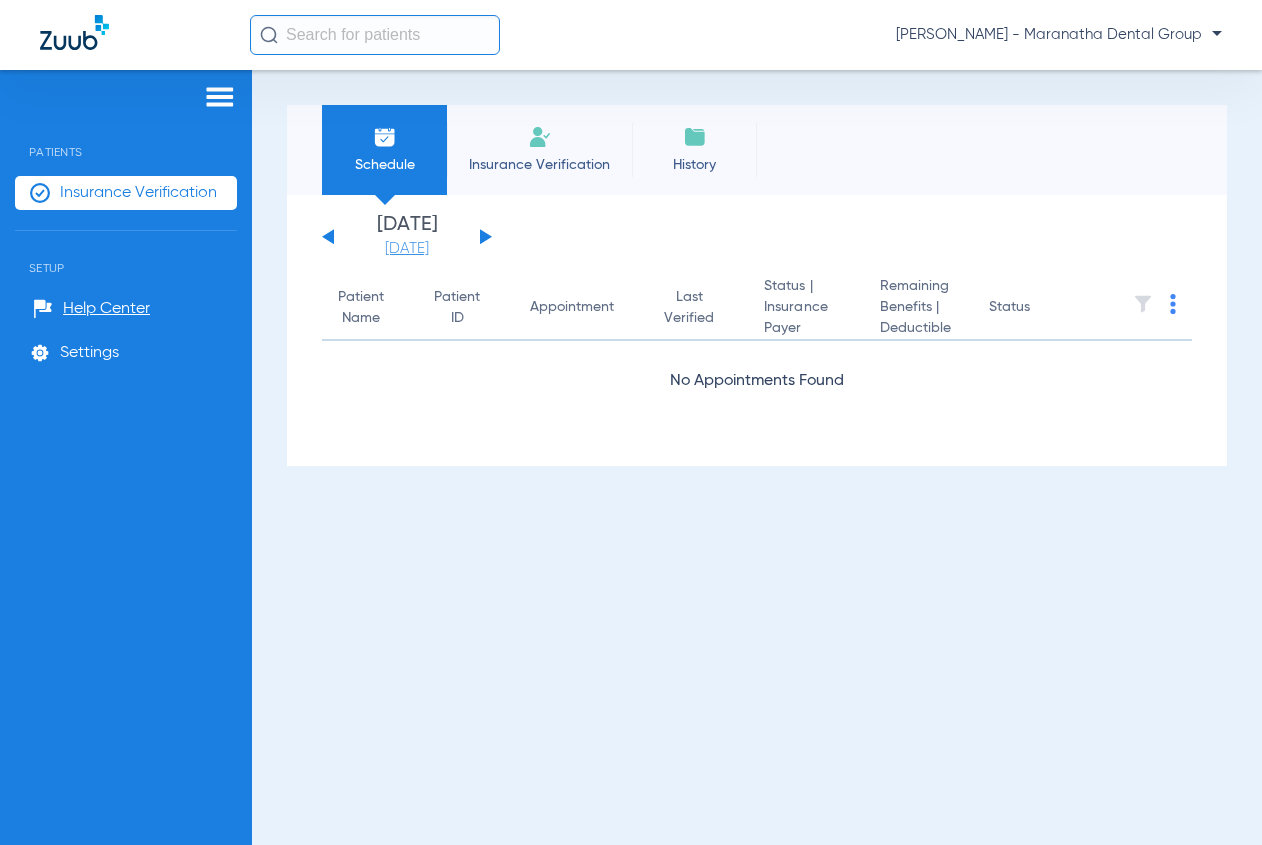 click on "[DATE]" 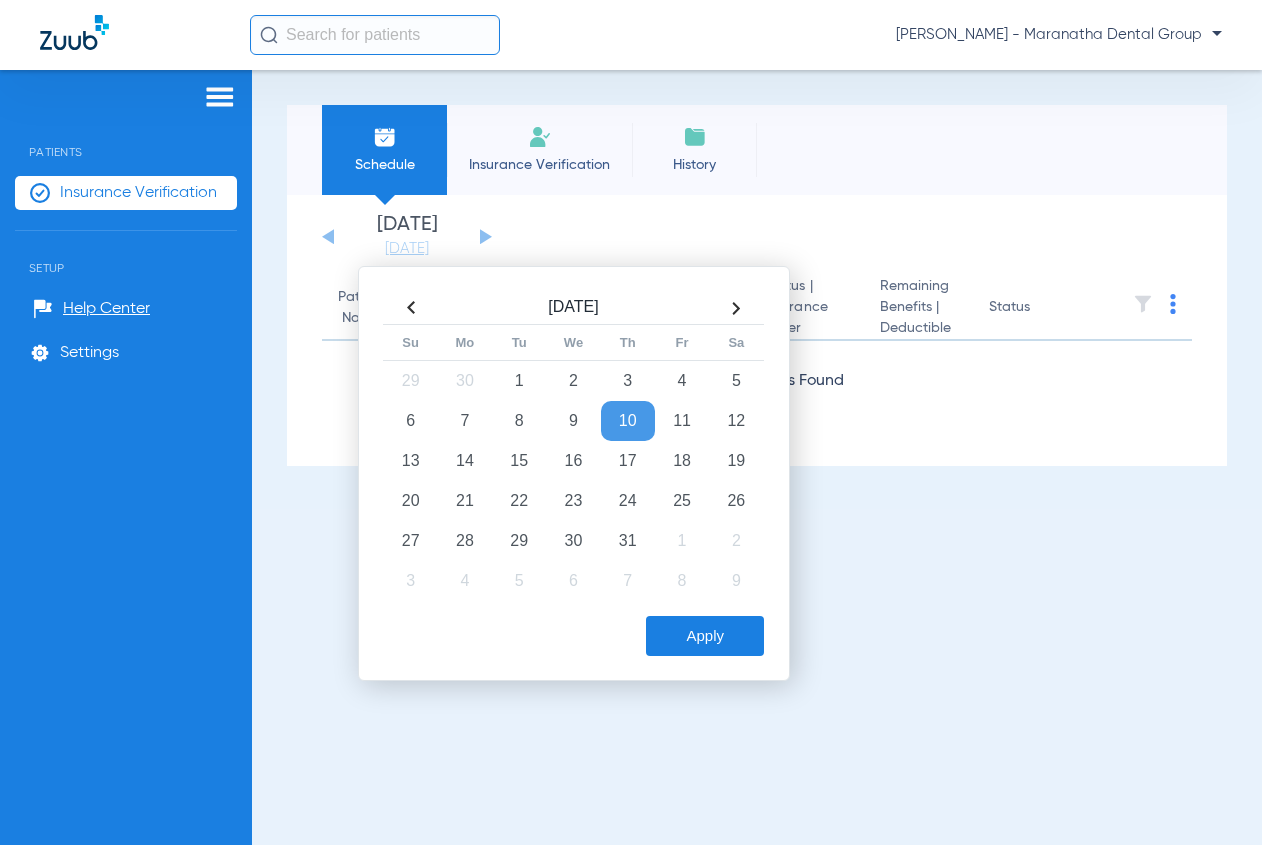 click on "10" 